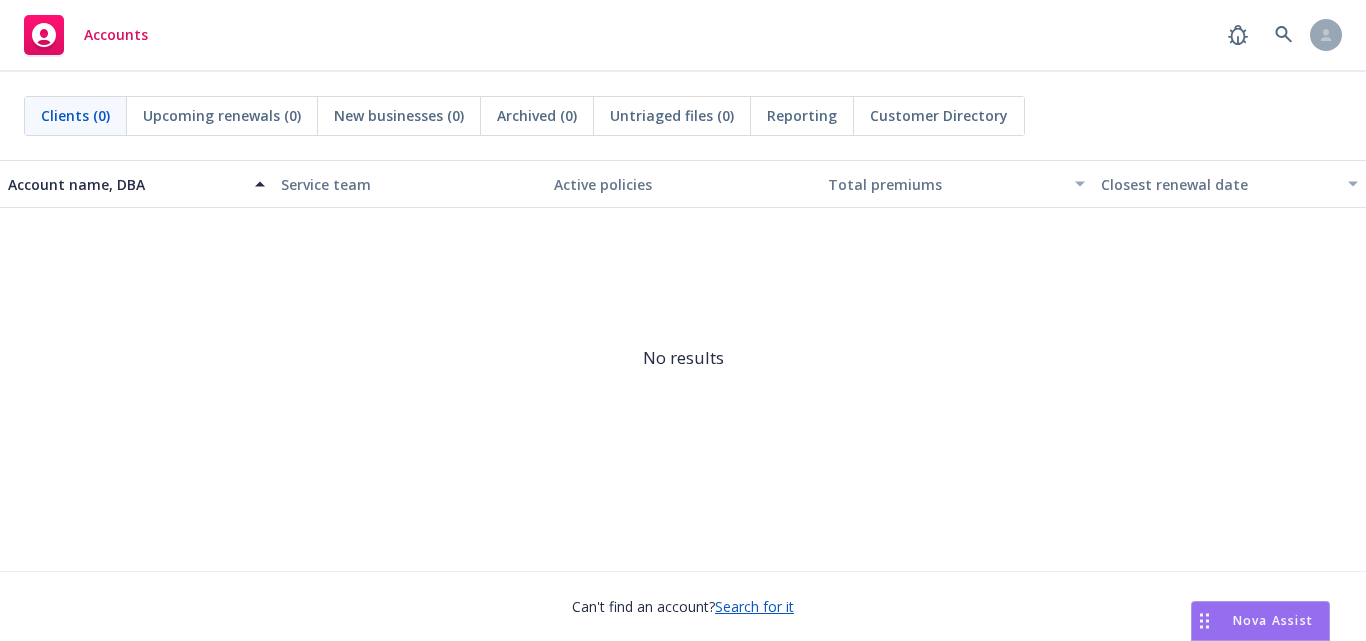 scroll, scrollTop: 0, scrollLeft: 0, axis: both 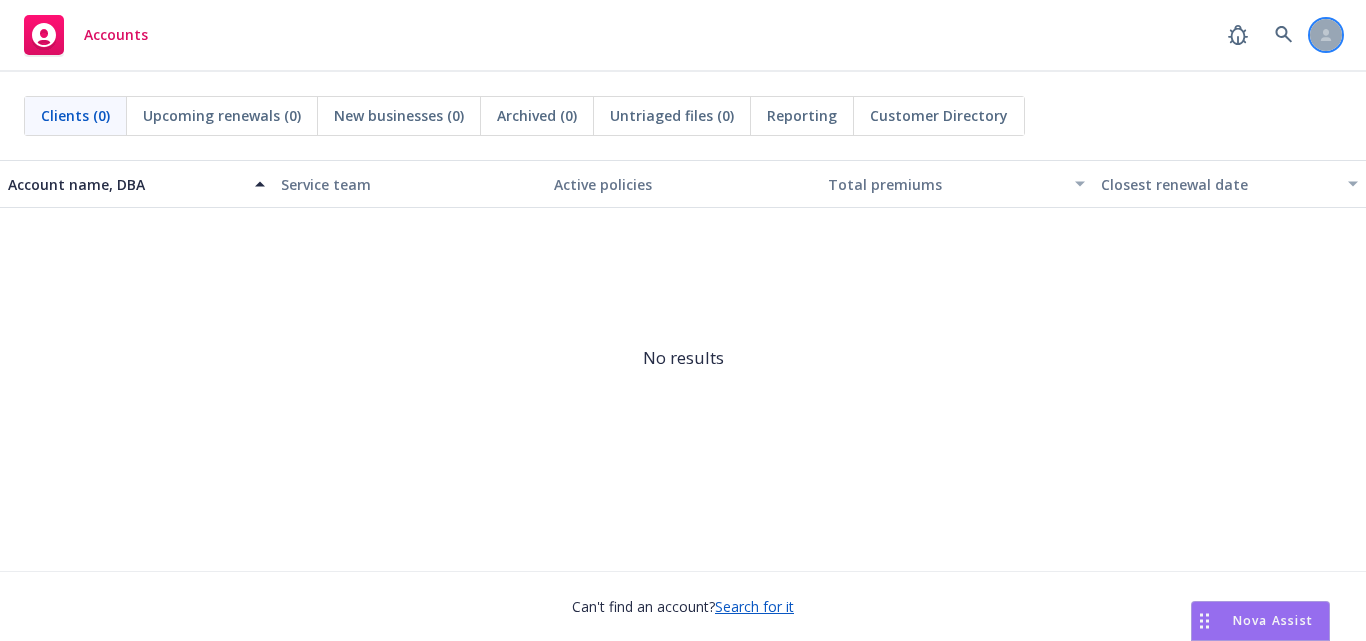 click at bounding box center [1326, 35] 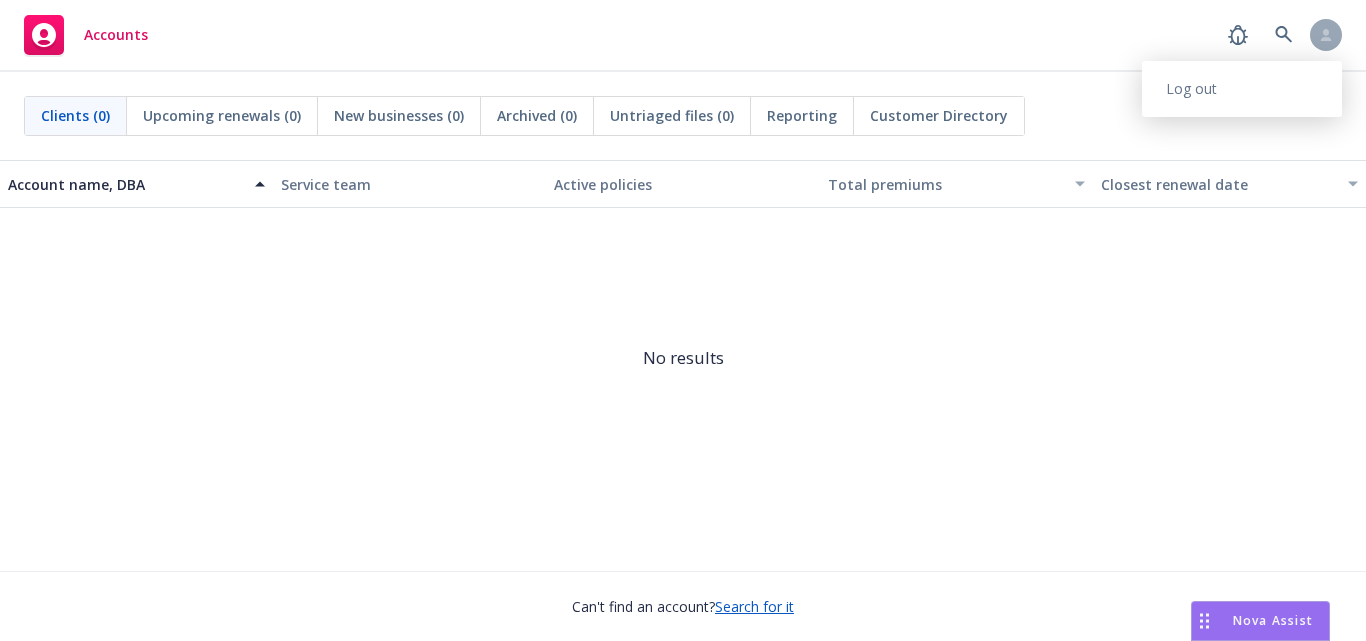 click on "No results" at bounding box center (683, 358) 